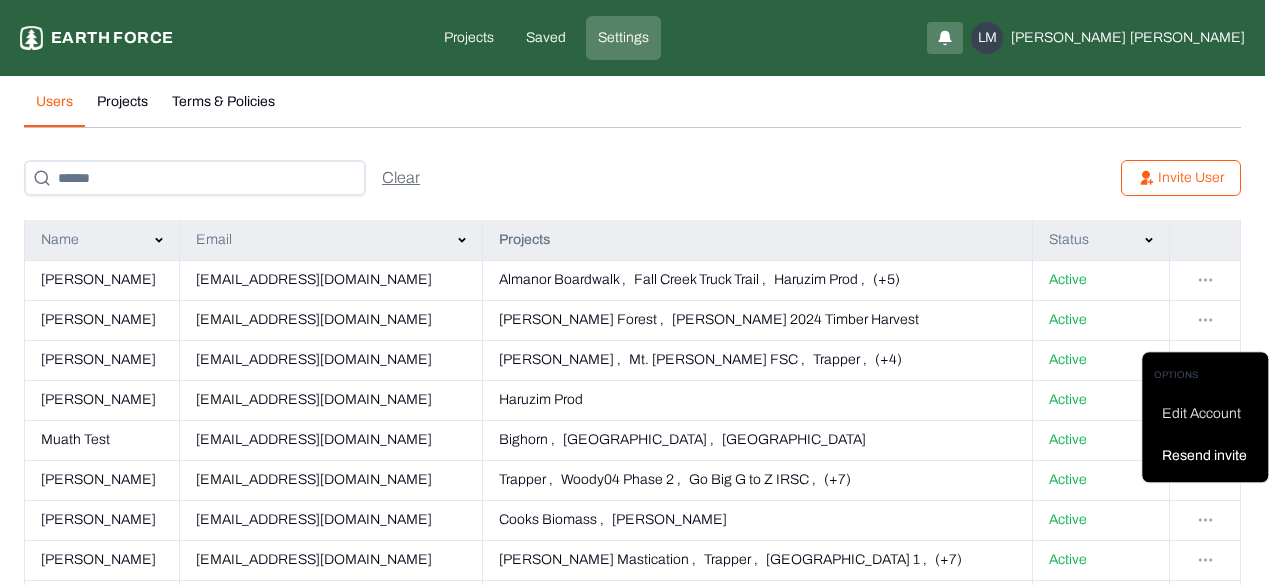 scroll, scrollTop: 1222, scrollLeft: 0, axis: vertical 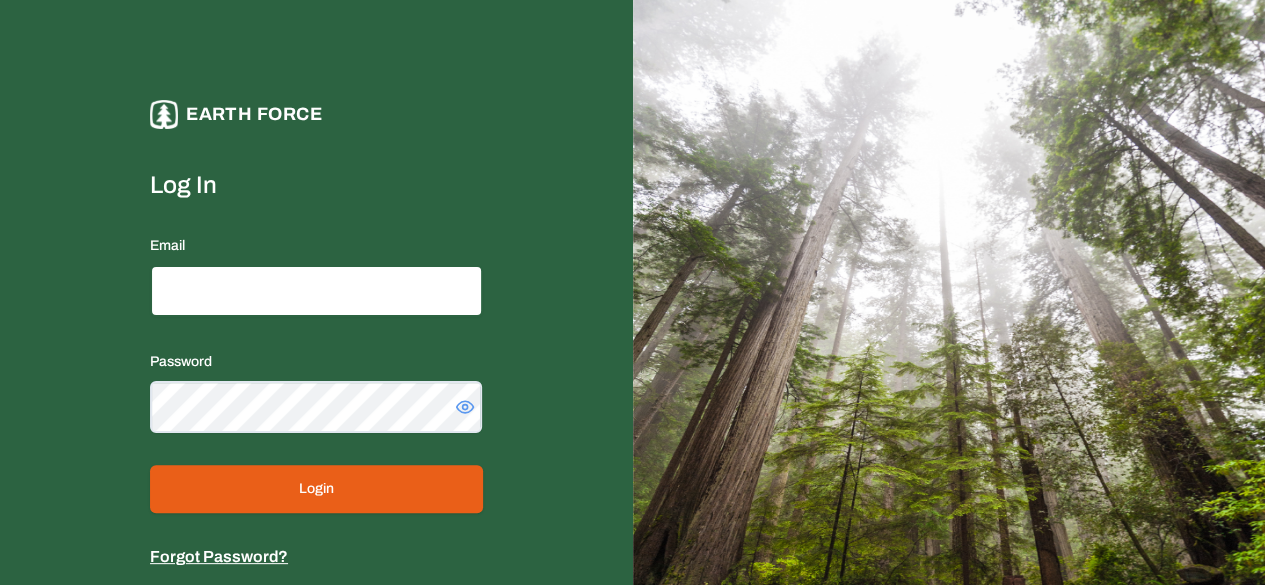 type on "**********" 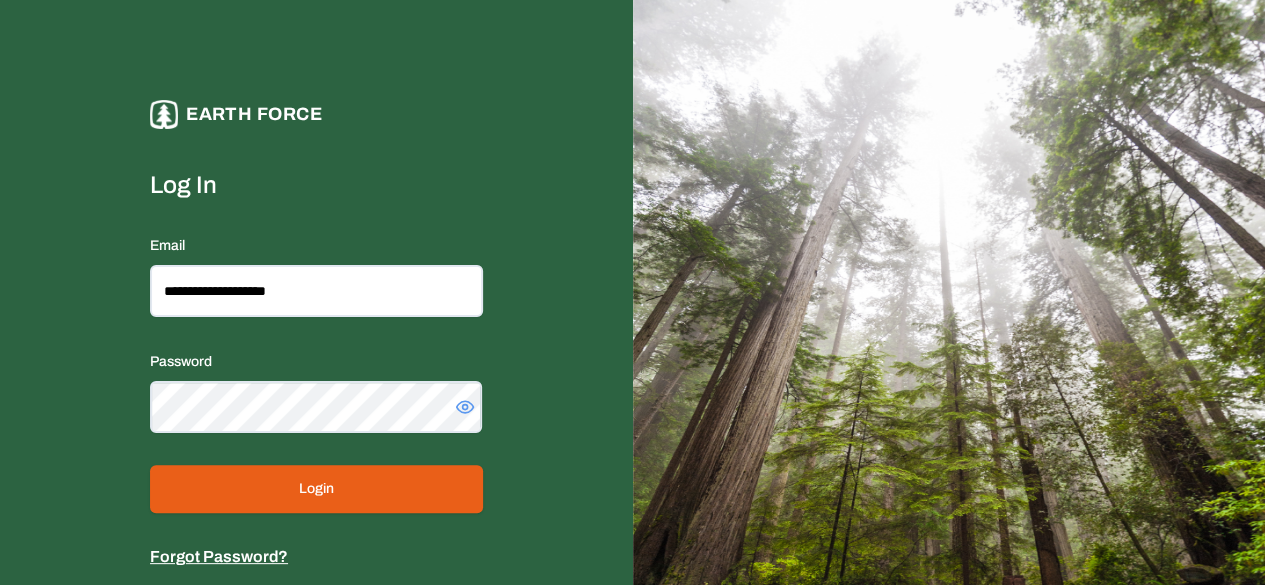 click on "Login" at bounding box center (316, 489) 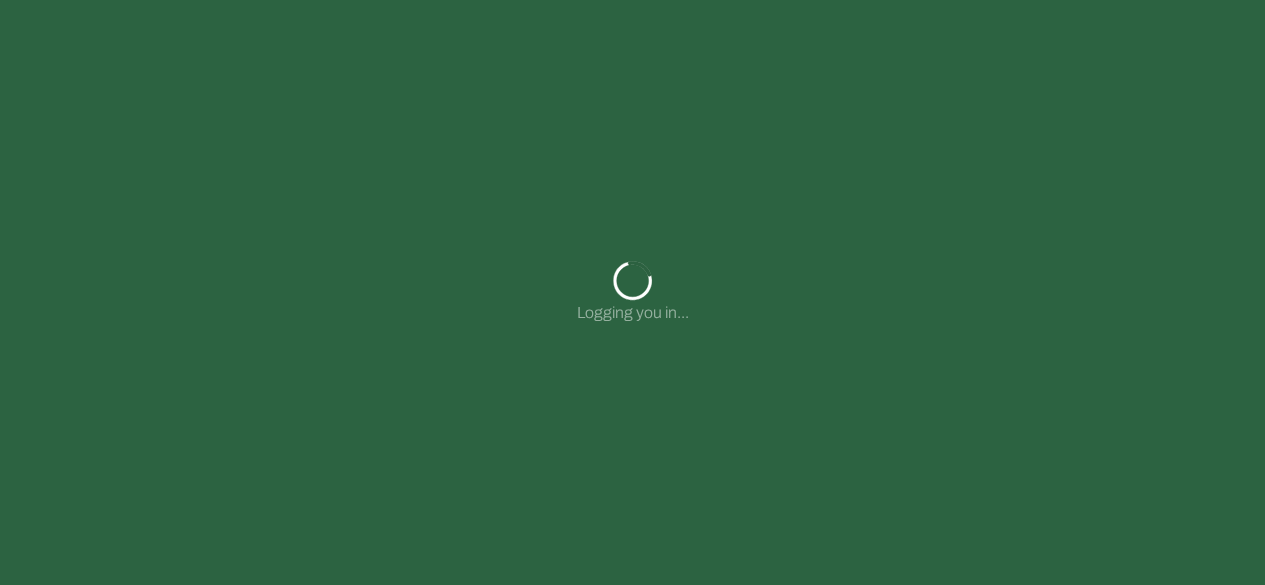 scroll, scrollTop: 0, scrollLeft: 0, axis: both 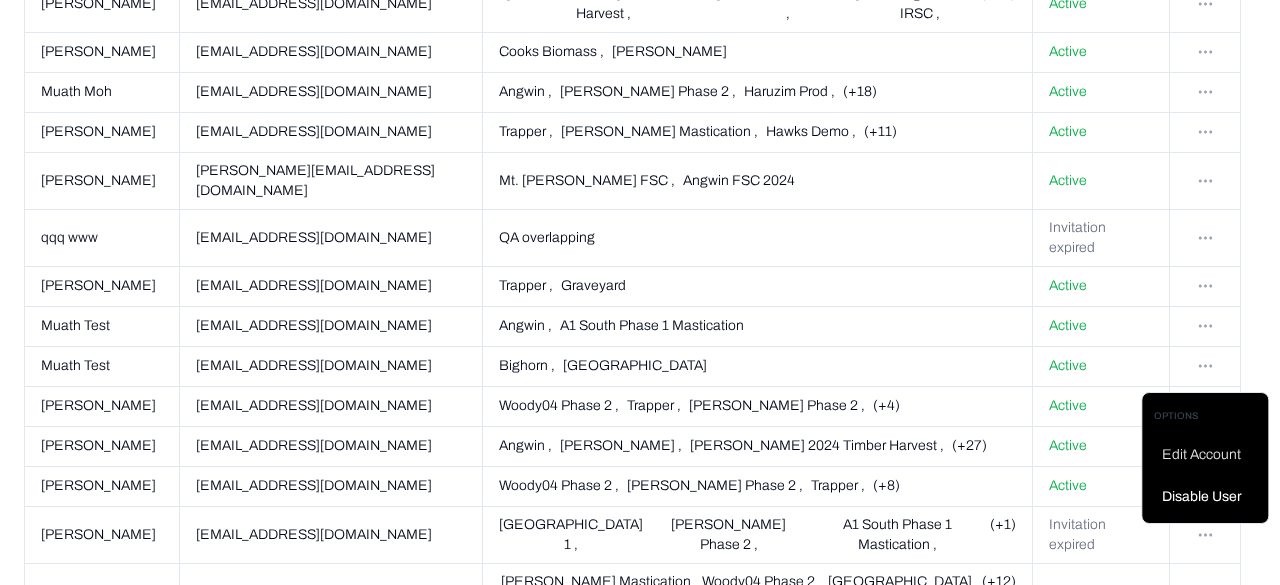 click on "Settings Earth force Projects Saved Settings LM Liam Maier Users Projects Terms & Policies Clear Invite User Name Email Projects Status Marwannn Kouba mkouba@asaltech.com Almanor Boardwalk   , Fall Creek Truck Trail   , Haruzim Prod   , (+5) Active Ariel  Thomson Roughton athomson@berkeley.edu Whitaker's Forest    , Blodgett 2024 Timber Harvest   Active mahmoud Shakaa mshakaa@asaltech.com Whitmore   , Mt. Veeder FSC   , Trapper   , (+4) Active Eldar Lev-Ran elevran@earthforce.io Haruzim Prod   Active Muath Test muathmoh8+5@gmail.com Bighorn   , Bald Mt Ridge Road   , Bummerville   Active Philip LS. plslesarev@earthforce.io Trapper   , Woody04 Phase 2   , Go Big G to Z IRSC   , (+7) Active Zane Peterson petersonzane100@gmail.com Cooks Biomass   , Whitmore   Active Itamar Goldminz itamar@earthforce.io Curley Wallace Mastication   , Trapper   , West Potato Valley 1    , (+7) Active Ivy Kostick ikostick@nationalforests.org Graveyard   Pending registration Laurel Bard lbard@rcdsantacruz.org     ," at bounding box center [640, 685] 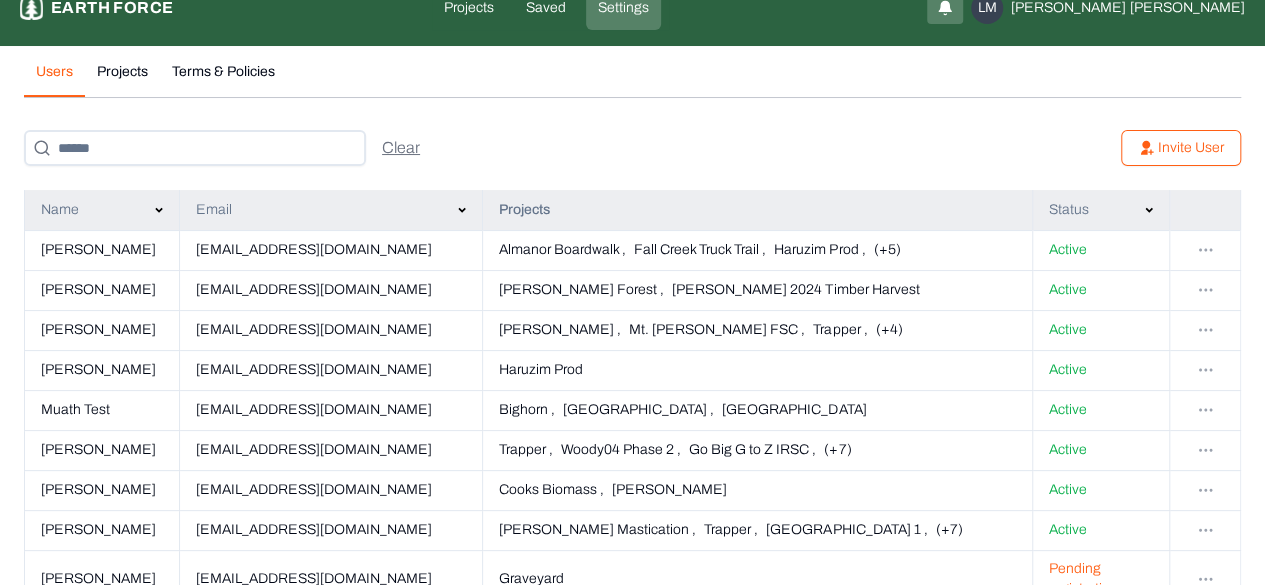 scroll, scrollTop: 0, scrollLeft: 0, axis: both 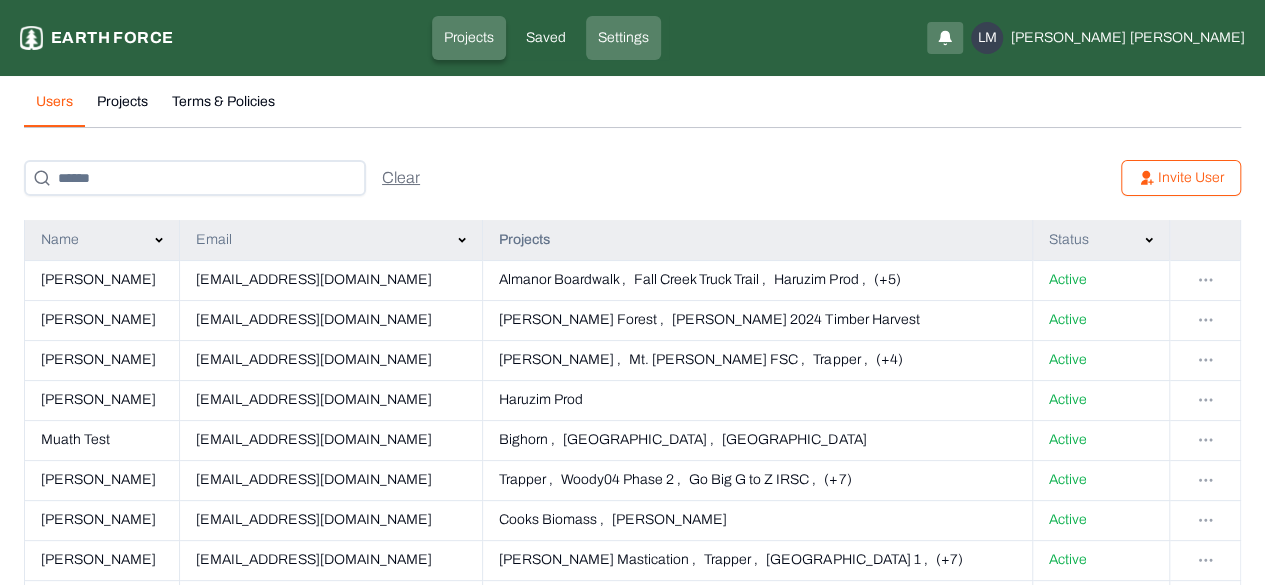 click on "Projects" at bounding box center (469, 38) 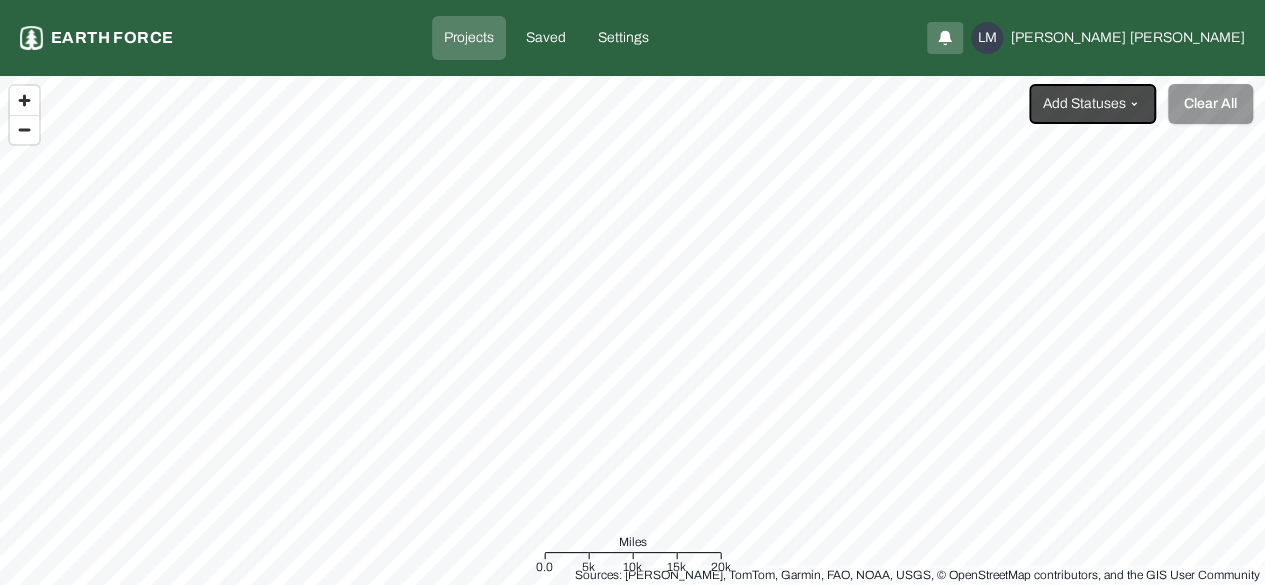 click on "Projects Earth force Projects Saved Settings LM Liam Maier Add Statuses Clear All Sources: Esri, TomTom, Garmin, FAO, NOAA, USGS, © OpenStreetMap contributors, and the GIS User Community Miles 0.0 5k 10k 15k 20k" at bounding box center (632, 292) 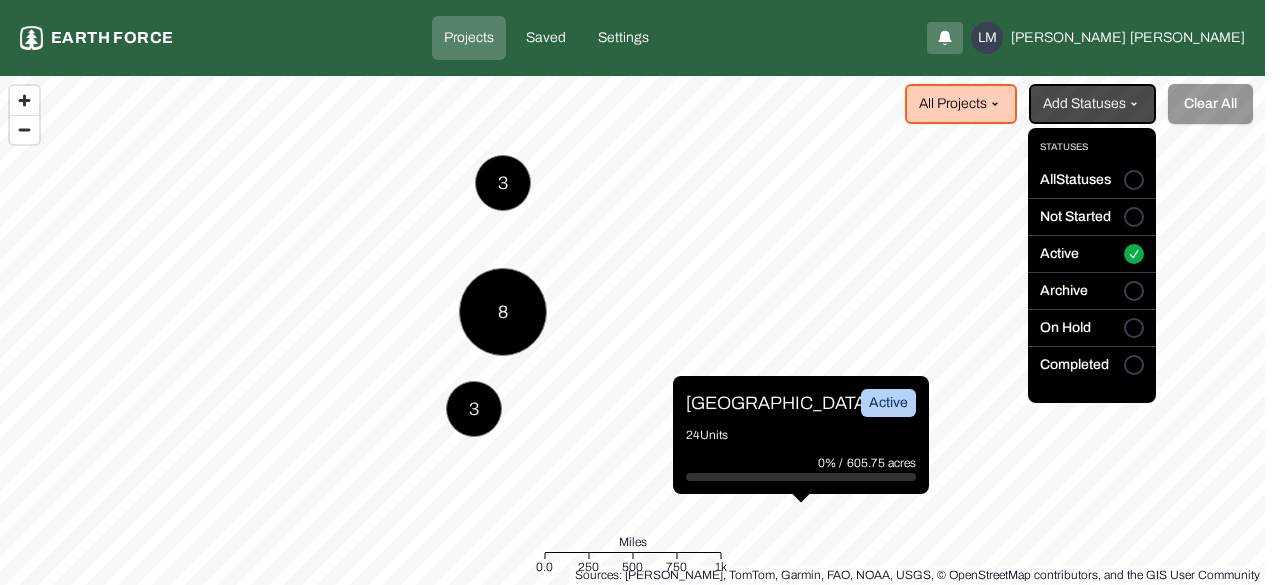 click on "All  Statuses" at bounding box center [1134, 180] 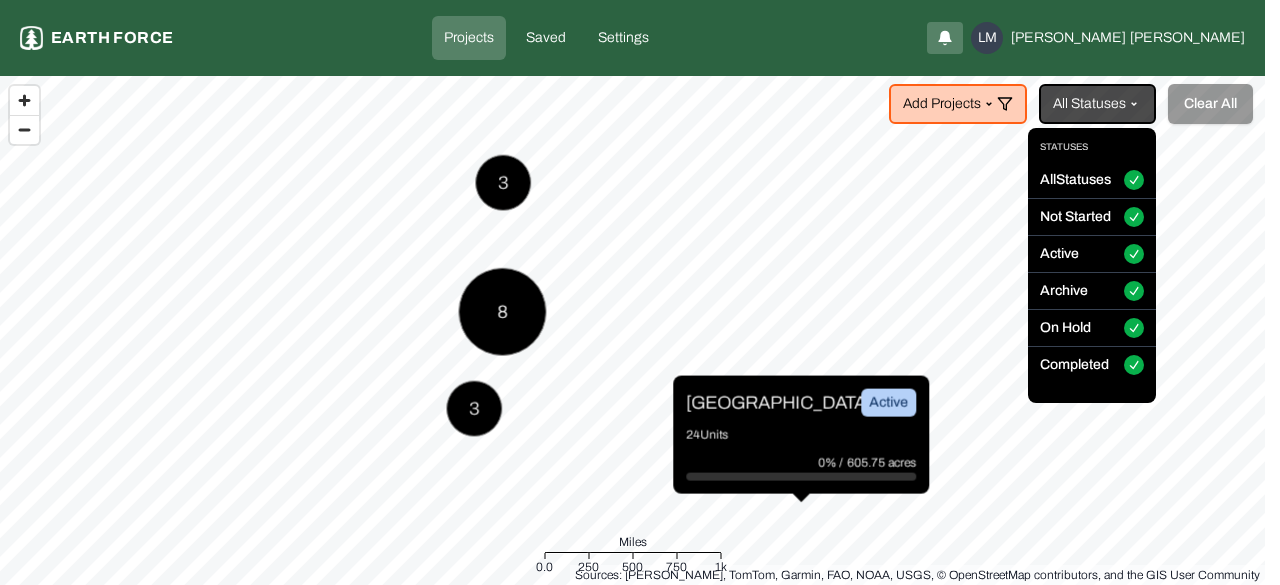 click on "Projects Earth force Projects Saved Settings LM Liam Maier Add Projects All Statuses Clear All Sawmill Springs  Active 24  Units 0% / 605.75 acres 3 8 3 Sources: Esri, TomTom, Garmin, FAO, NOAA, USGS, © OpenStreetMap contributors, and the GIS User Community Miles 0.0 250 500 750 1k
Statuses All  Statuses Not Started Active Archive On Hold Completed" at bounding box center (640, 292) 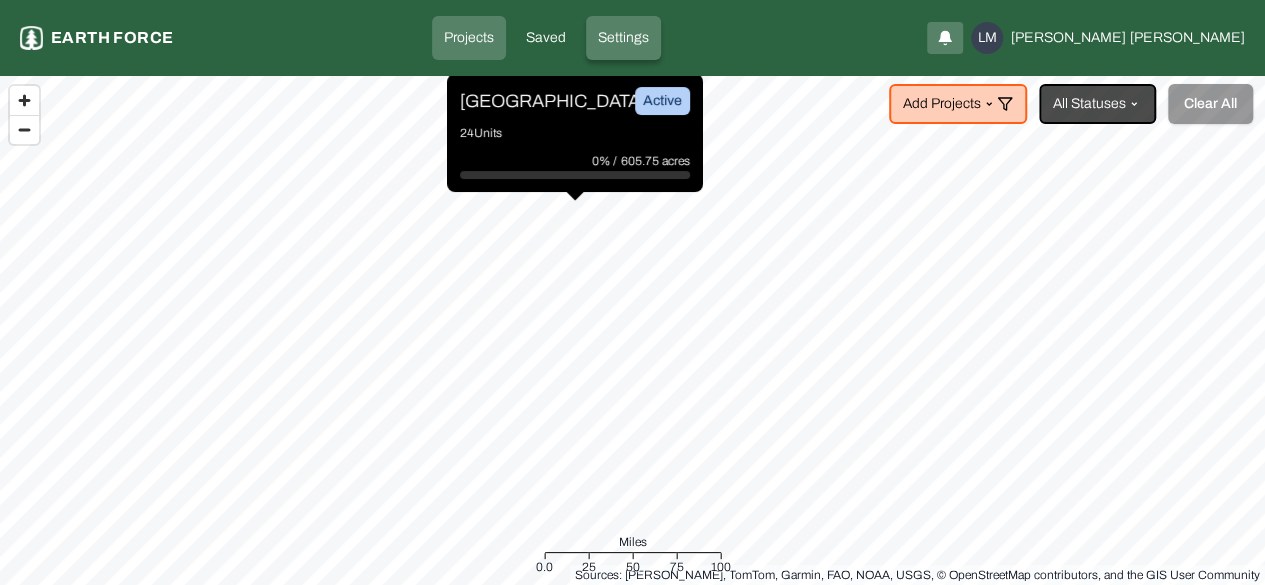 click on "Settings" at bounding box center [623, 38] 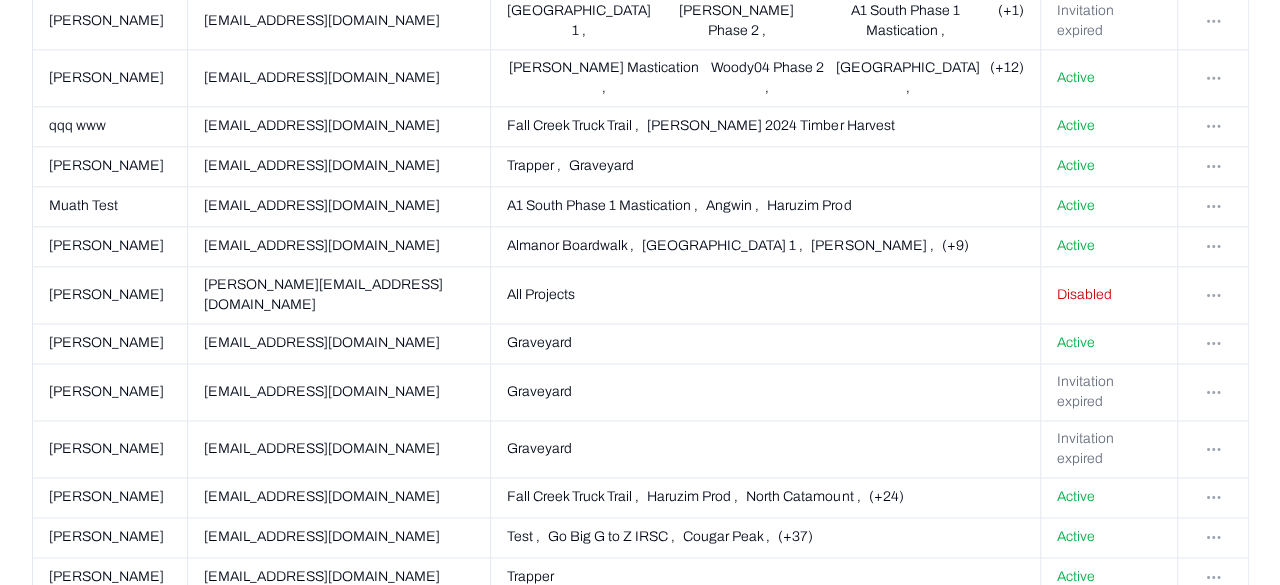 scroll, scrollTop: 1297, scrollLeft: 0, axis: vertical 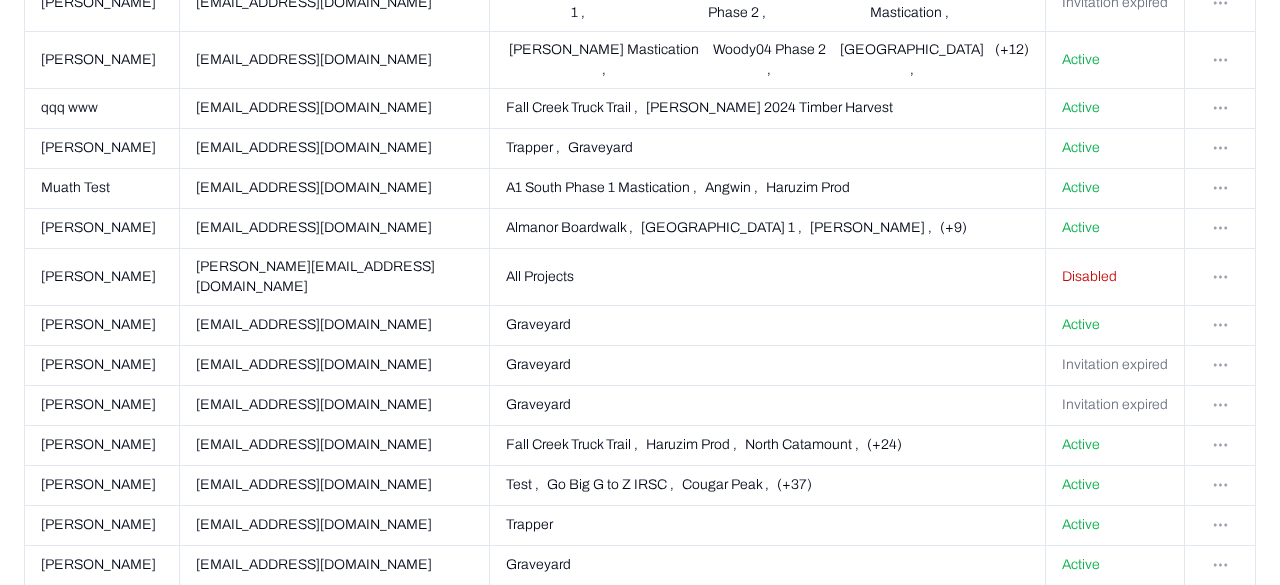 click on "Settings Earth force Projects Saved Settings LM Liam Maier Users Projects Terms & Policies Clear Invite User Name Email Projects Status Marwannn Kouba mkouba@asaltech.com Almanor Boardwalk   , Fall Creek Truck Trail   , Haruzim Prod   , (+5) Active Ariel  Thomson Roughton athomson@berkeley.edu Whitaker's Forest    , Blodgett 2024 Timber Harvest   Active mahmoud Shakaa mshakaa@asaltech.com Whitmore   , Mt. Veeder FSC   , Trapper   , (+4) Active Eldar Lev-Ran elevran@earthforce.io Haruzim Prod   Active Muath Test muathmoh8+5@gmail.com Bighorn   , Bald Mt Ridge Road   , Bummerville   Active Philip LS. plslesarev@earthforce.io Trapper   , Woody04 Phase 2   , Go Big G to Z IRSC   , (+7) Active Zane Peterson petersonzane100@gmail.com Cooks Biomass   , Whitmore   Active Itamar Goldminz itamar@earthforce.io Curley Wallace Mastication   , Trapper   , West Potato Valley 1    , (+7) Active Ivy Kostick ikostick@nationalforests.org Graveyard   Pending registration Laurel Bard lbard@rcdsantacruz.org     ," at bounding box center [640, 119] 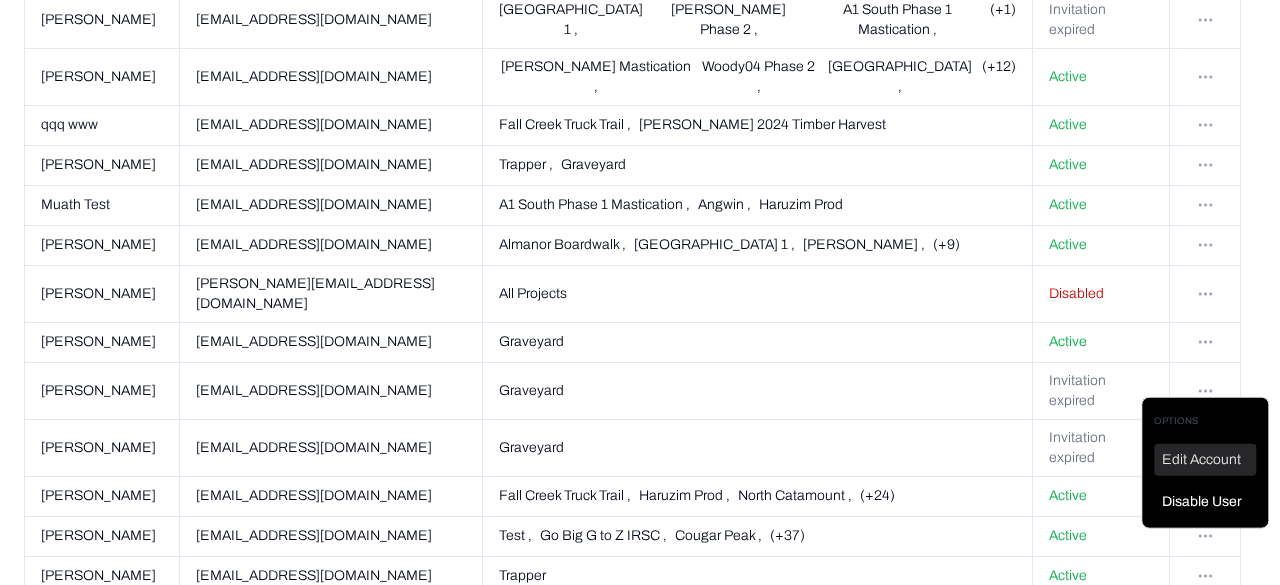 click on "Edit Account" at bounding box center (1205, 460) 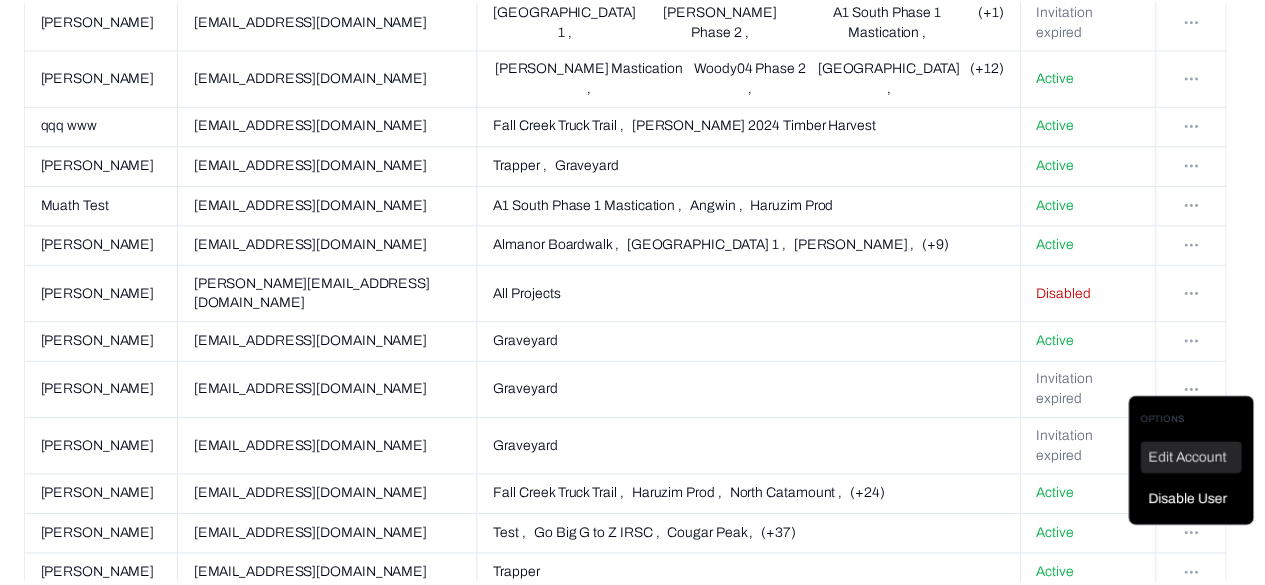 scroll, scrollTop: 0, scrollLeft: 0, axis: both 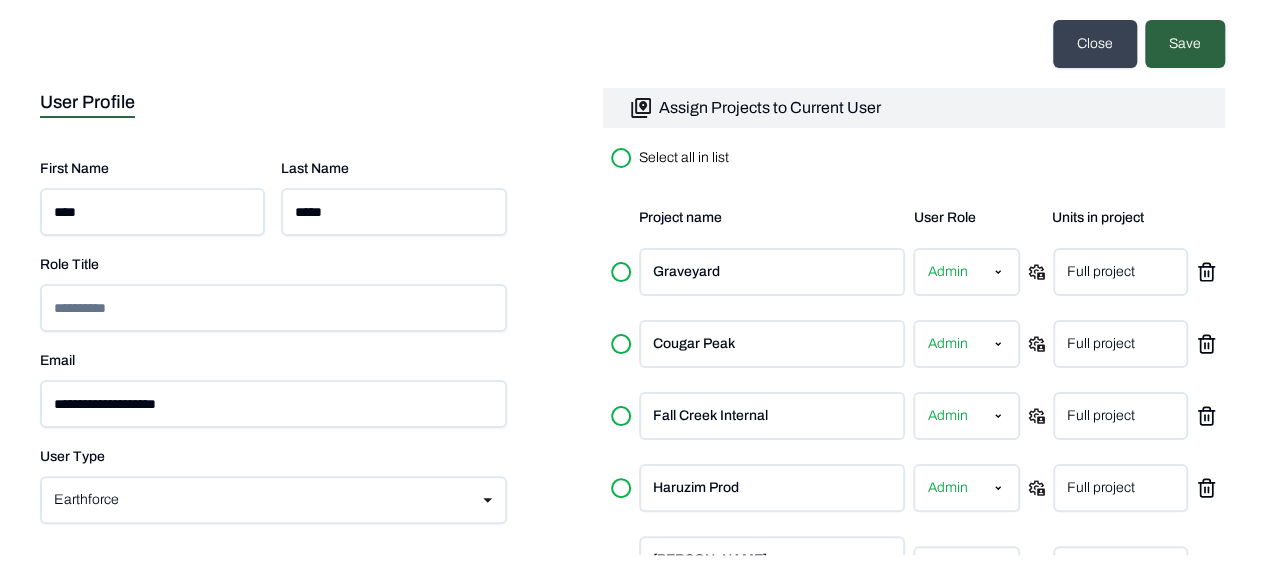 click on "Select all in list" at bounding box center [621, 158] 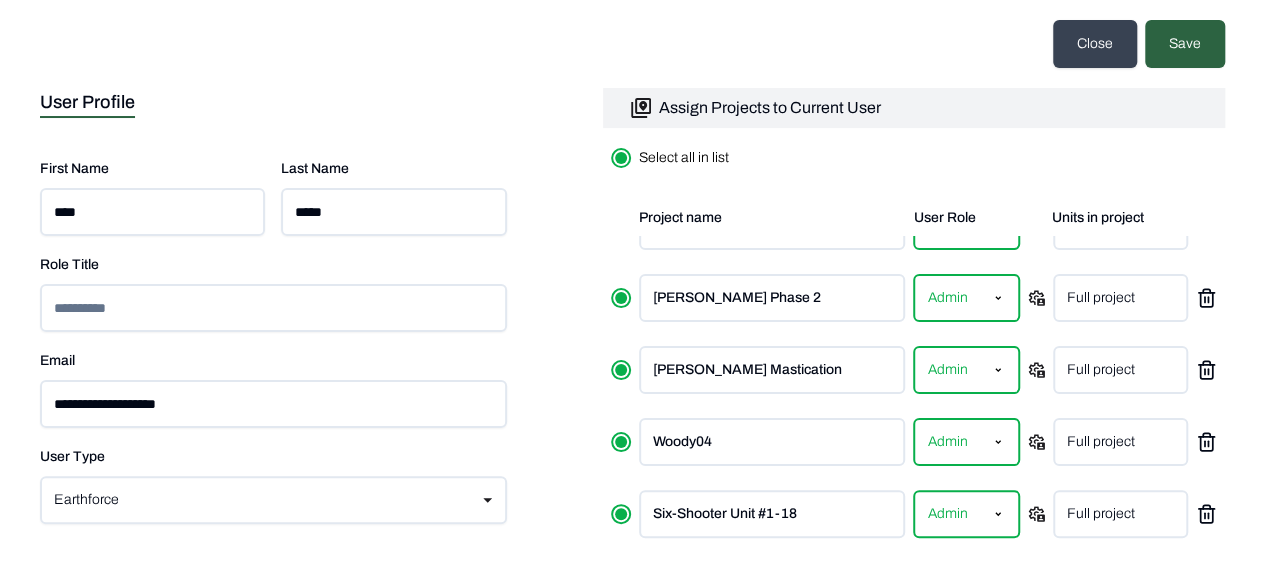 scroll, scrollTop: 2272, scrollLeft: 0, axis: vertical 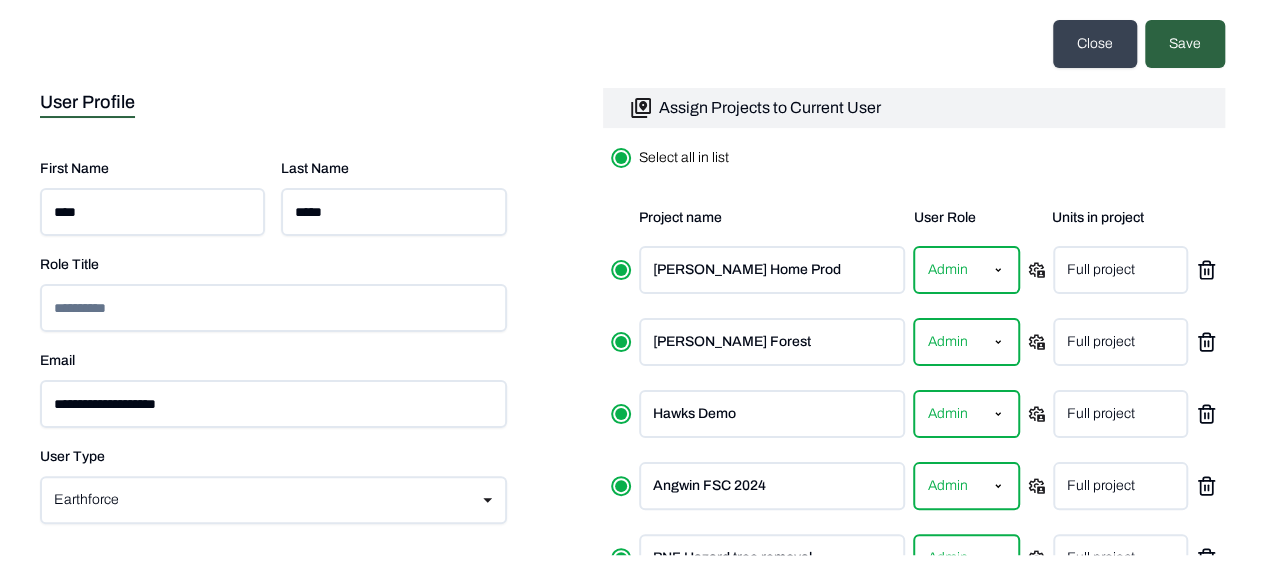 click on "PNF Hazard tree removal Admin Full project" at bounding box center (914, 558) 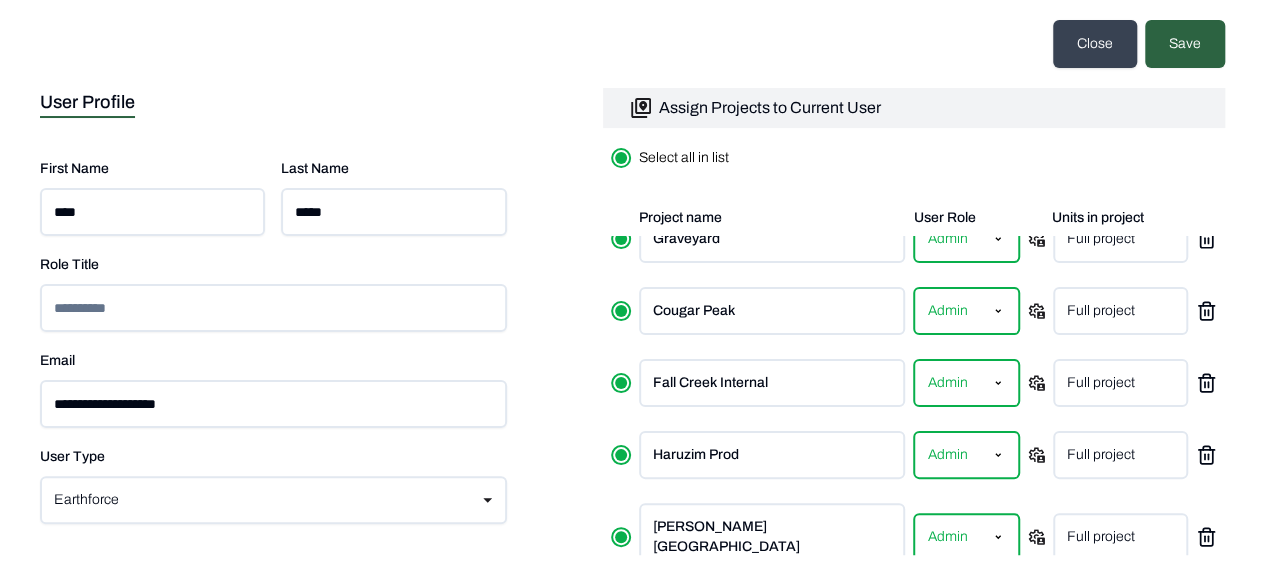 scroll, scrollTop: 0, scrollLeft: 0, axis: both 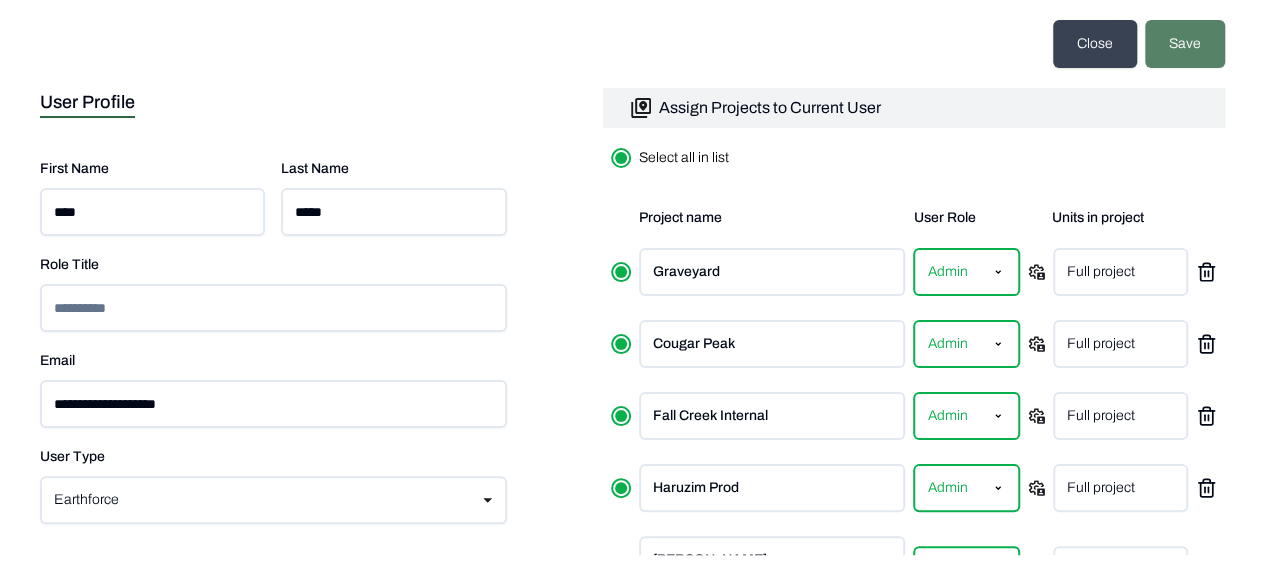 click on "Save" at bounding box center [1185, 44] 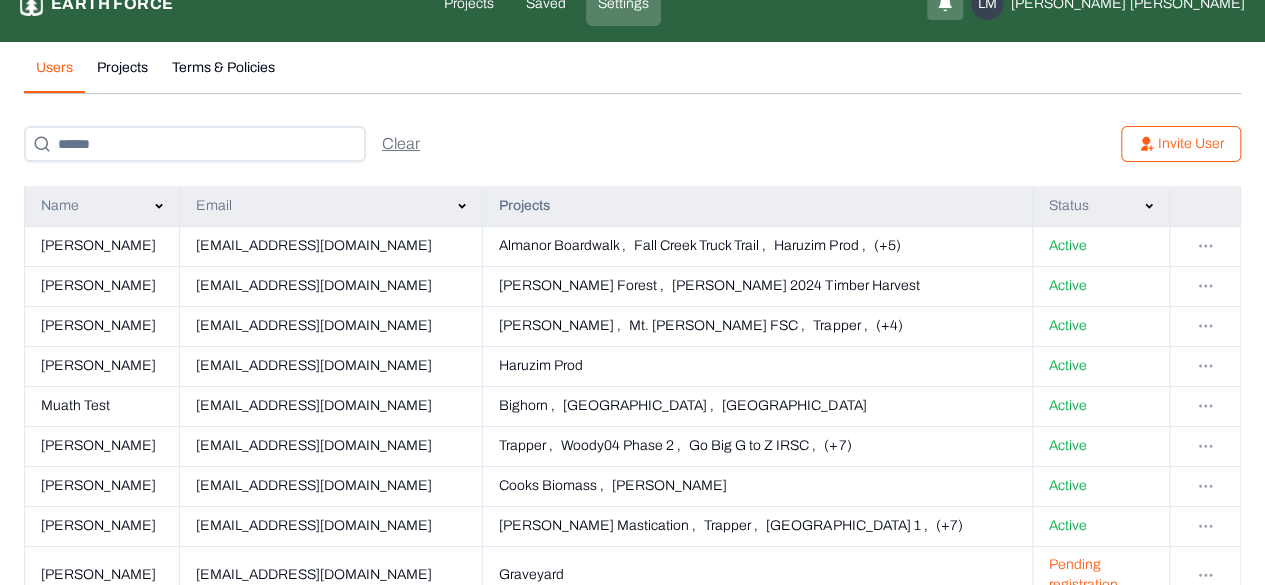 scroll, scrollTop: 0, scrollLeft: 0, axis: both 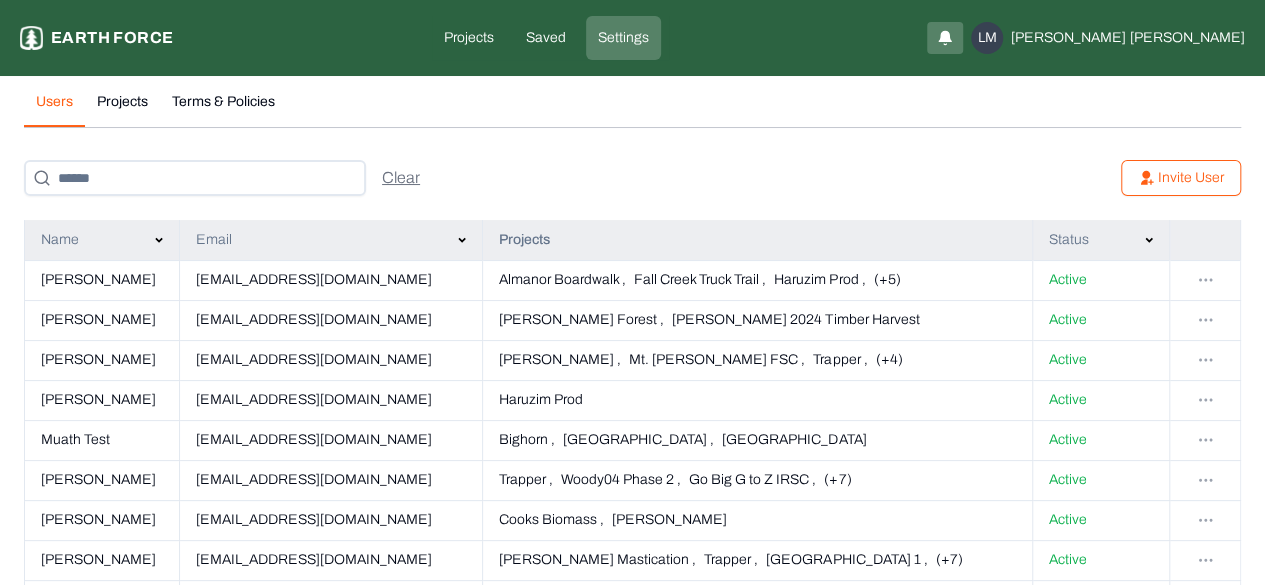 click on "Users Projects Terms & Policies" at bounding box center [632, 110] 